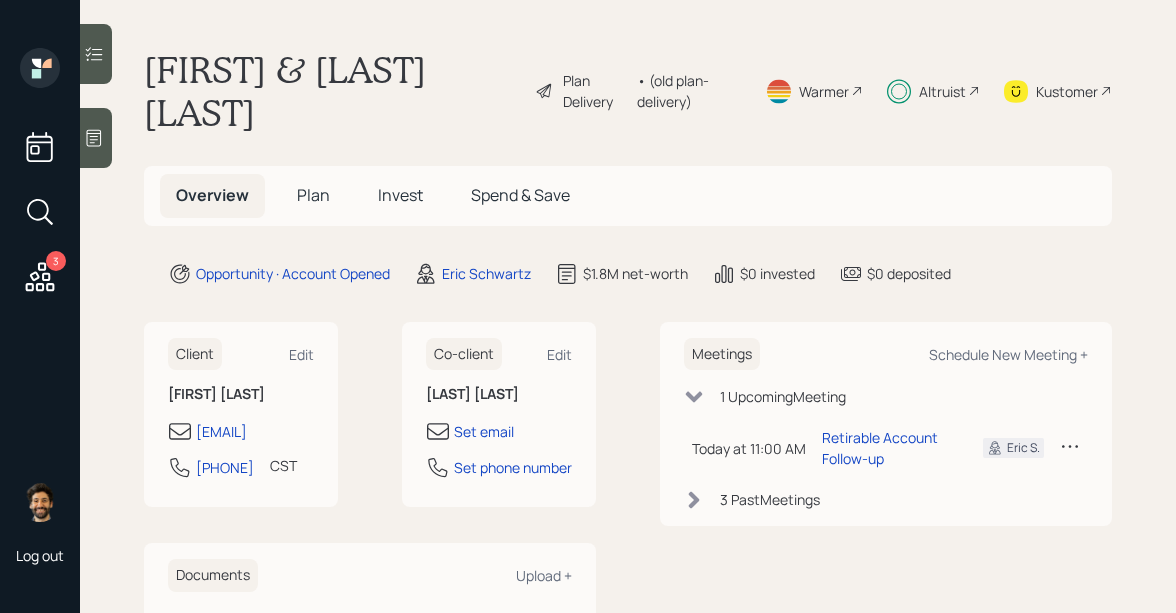 scroll, scrollTop: 0, scrollLeft: 0, axis: both 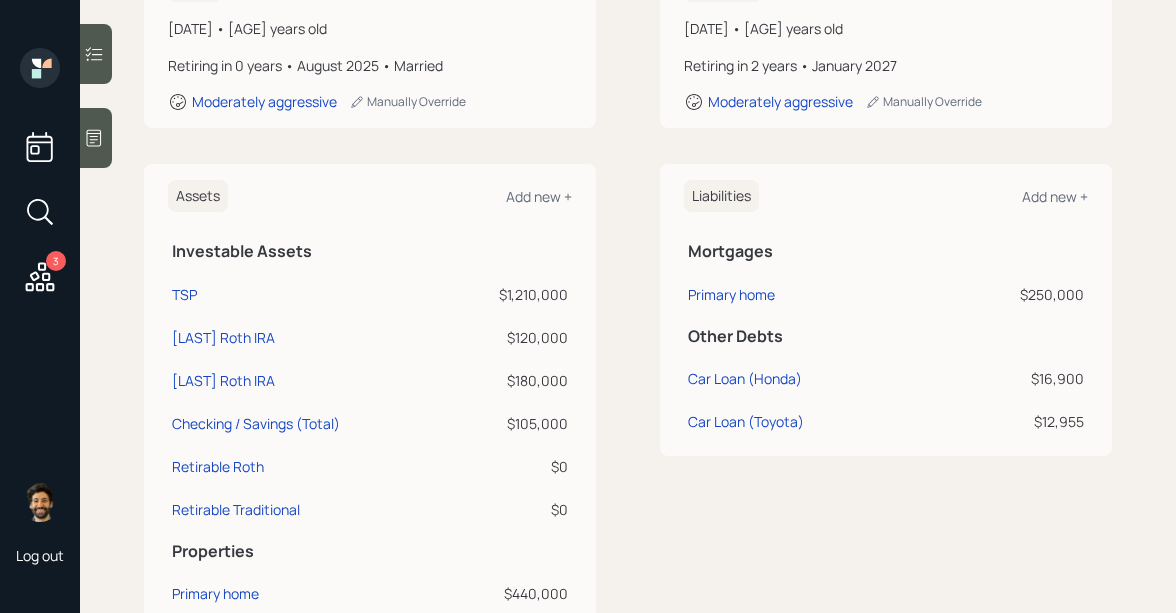 click on "$1,210,000" at bounding box center (510, 294) 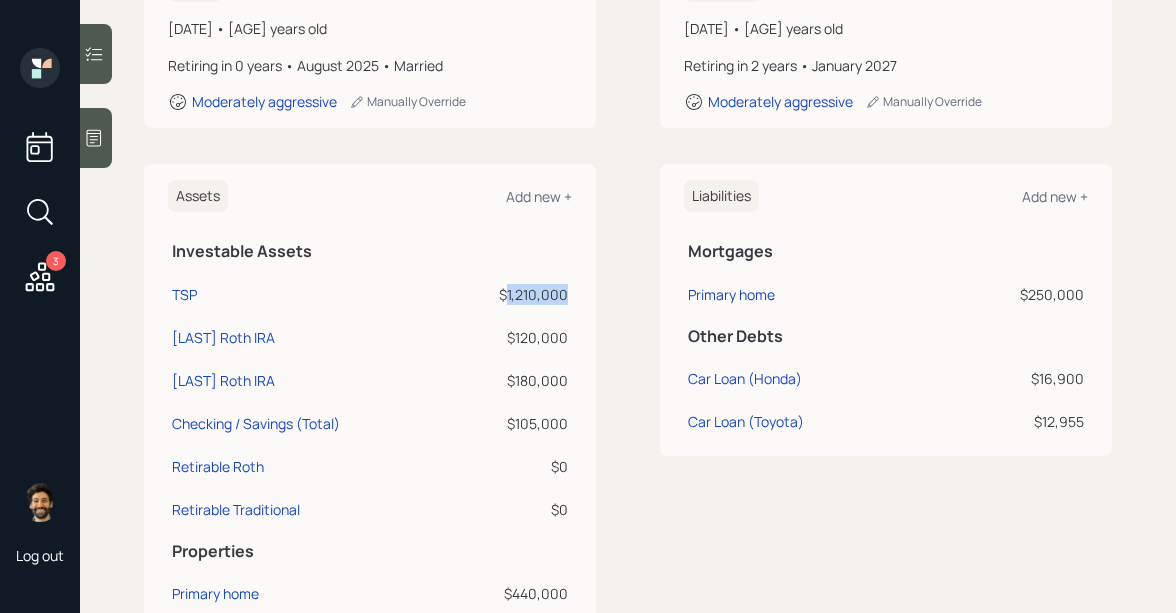 click on "$1,210,000" at bounding box center [510, 294] 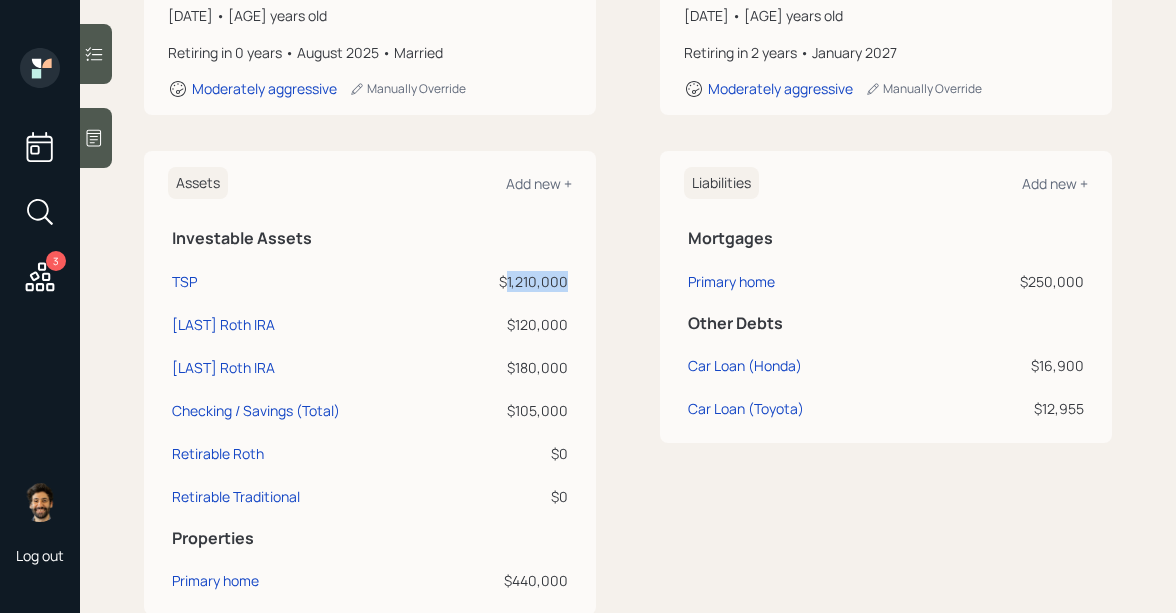 scroll, scrollTop: 408, scrollLeft: 0, axis: vertical 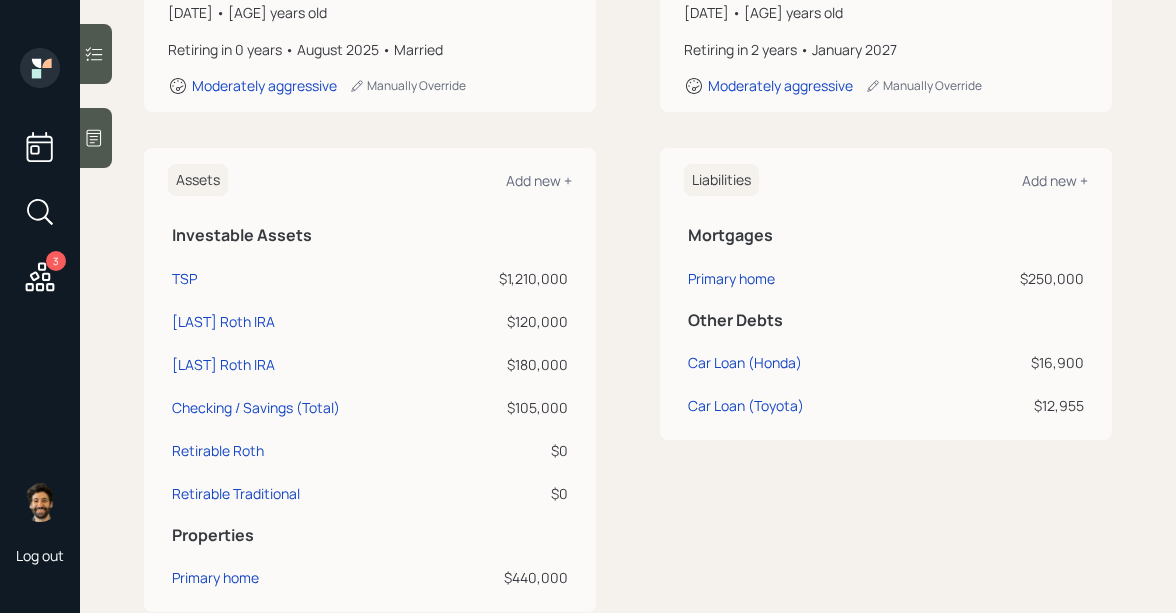 click on "$120,000" at bounding box center (510, 321) 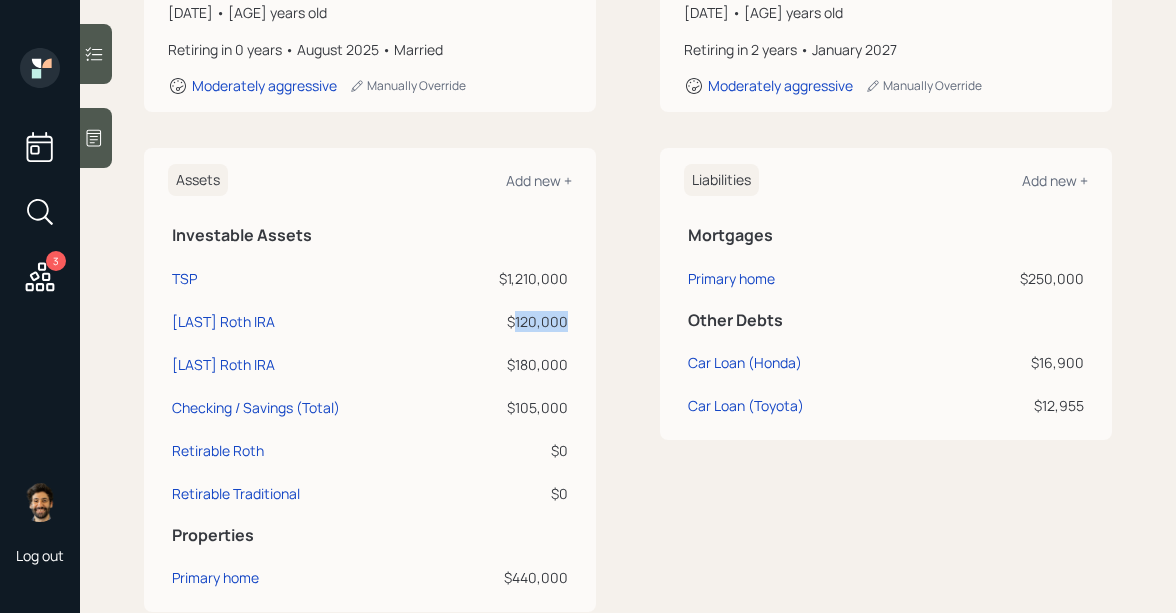 click on "$120,000" at bounding box center (510, 321) 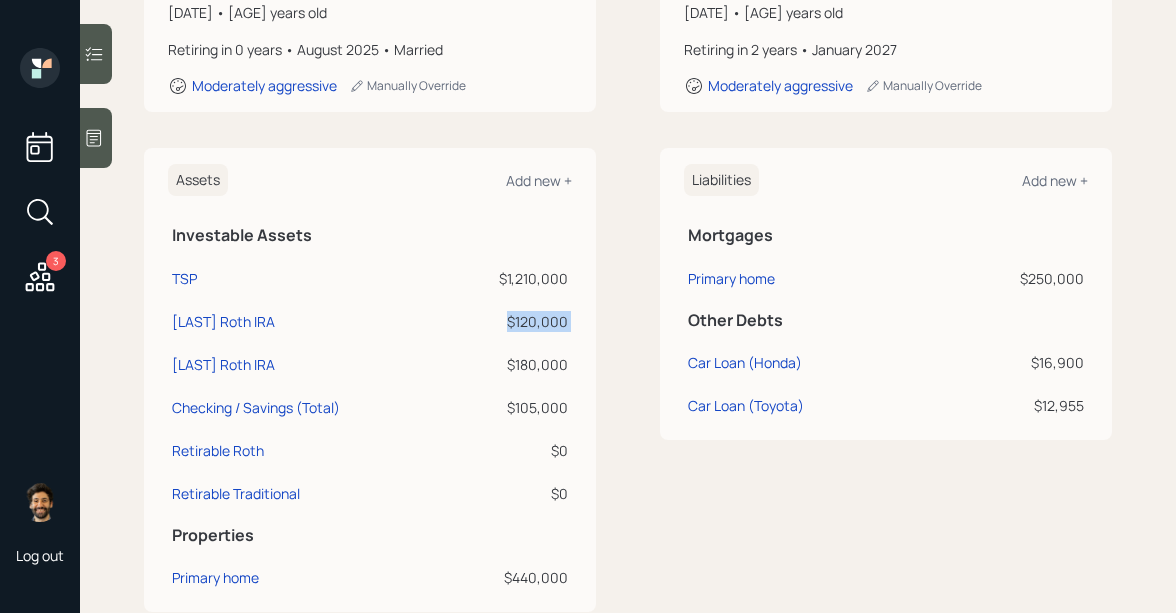 click on "$120,000" at bounding box center (510, 321) 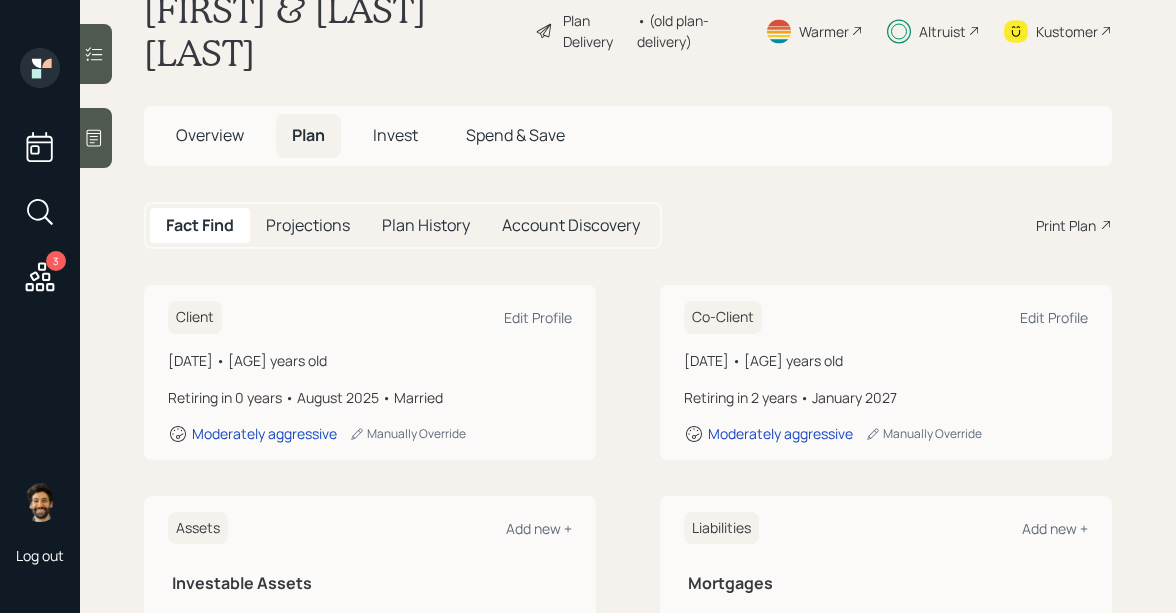 scroll, scrollTop: 35, scrollLeft: 0, axis: vertical 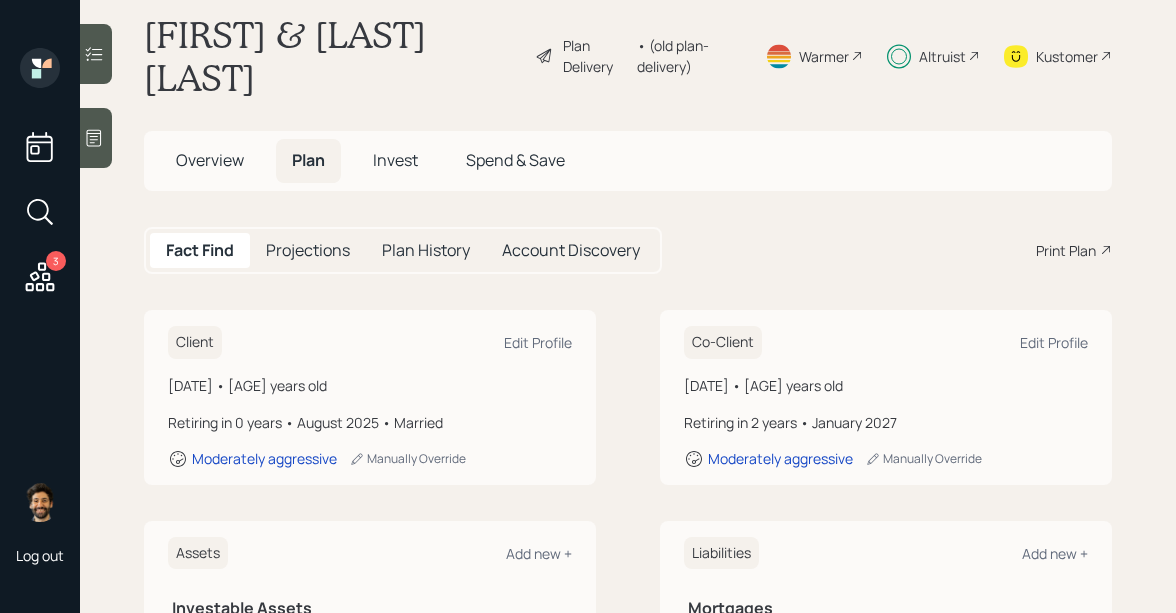click on "Invest" at bounding box center (395, 160) 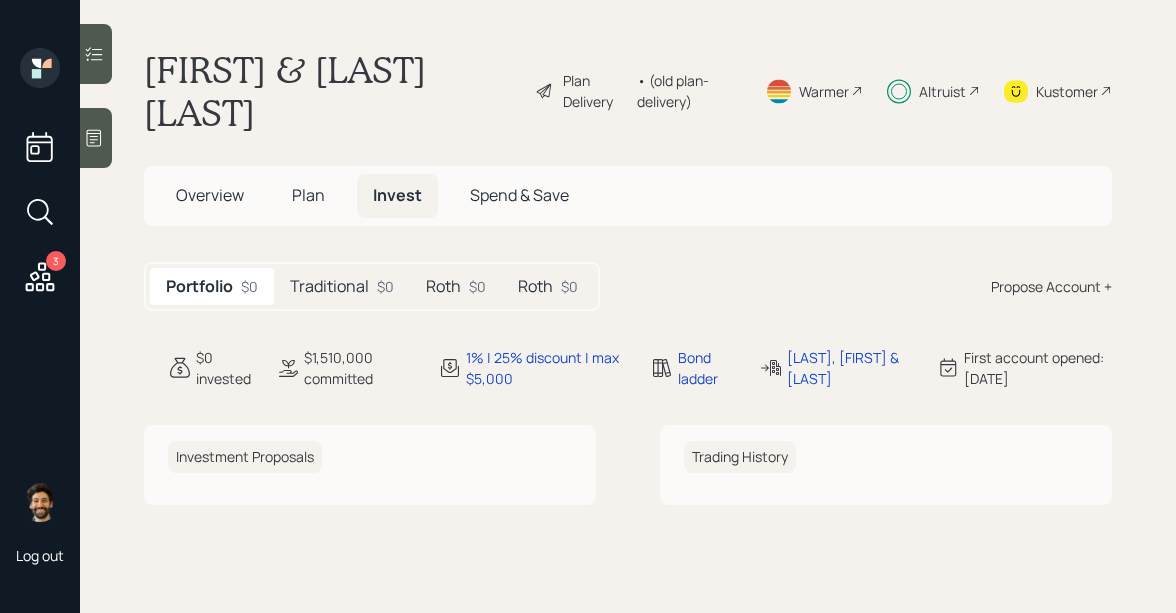 click on "Traditional $0" at bounding box center [342, 286] 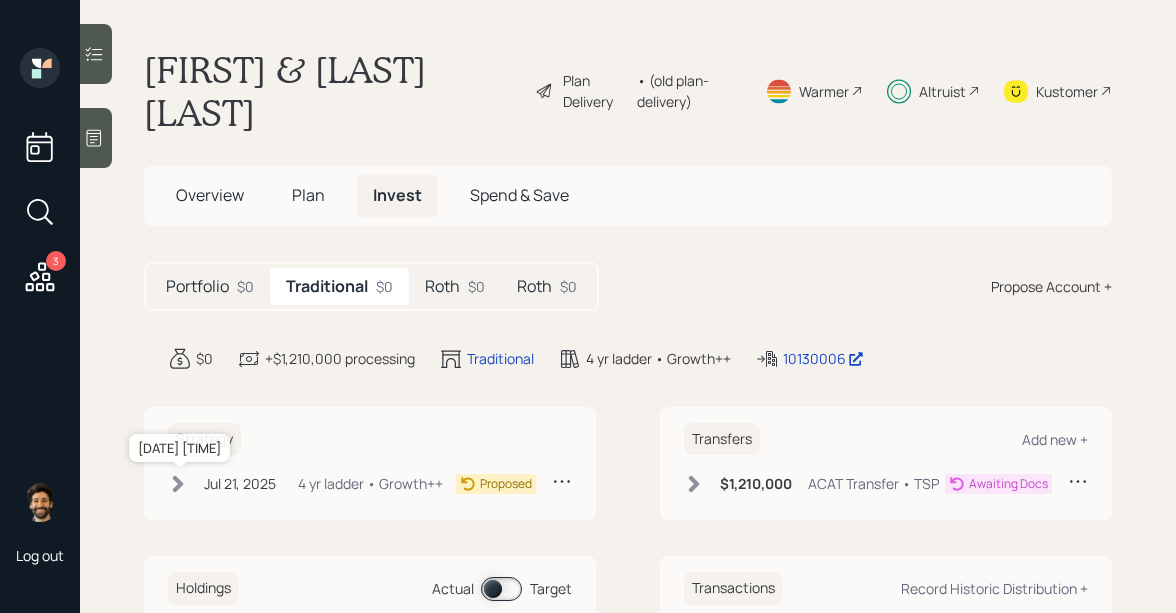 click on "Jul 21, 2025" at bounding box center [240, 483] 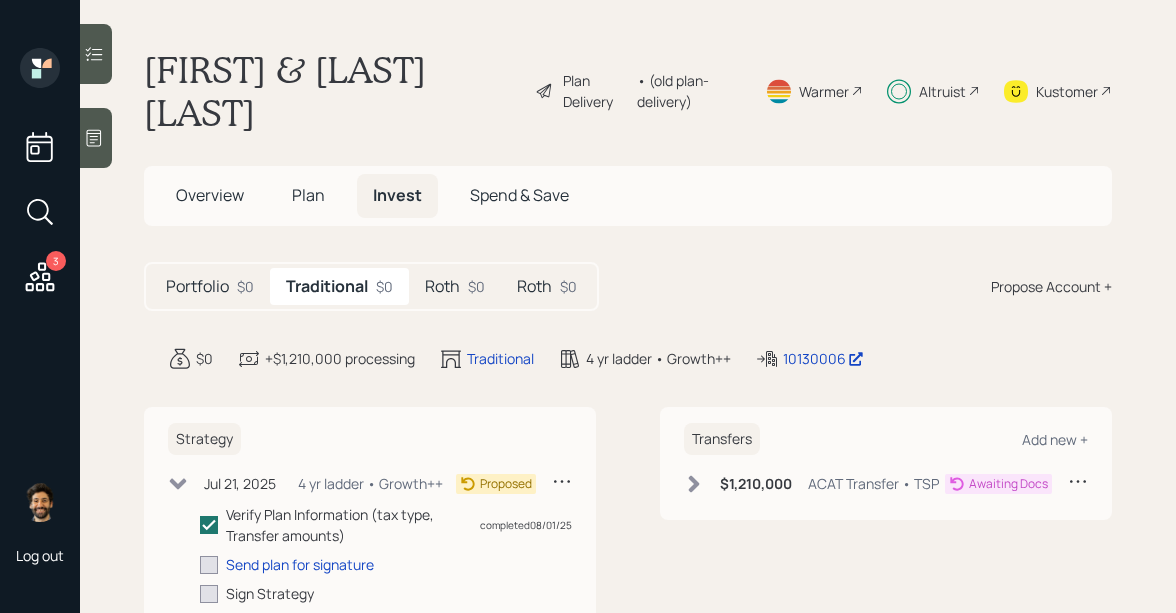 click on "Roth" at bounding box center (442, 286) 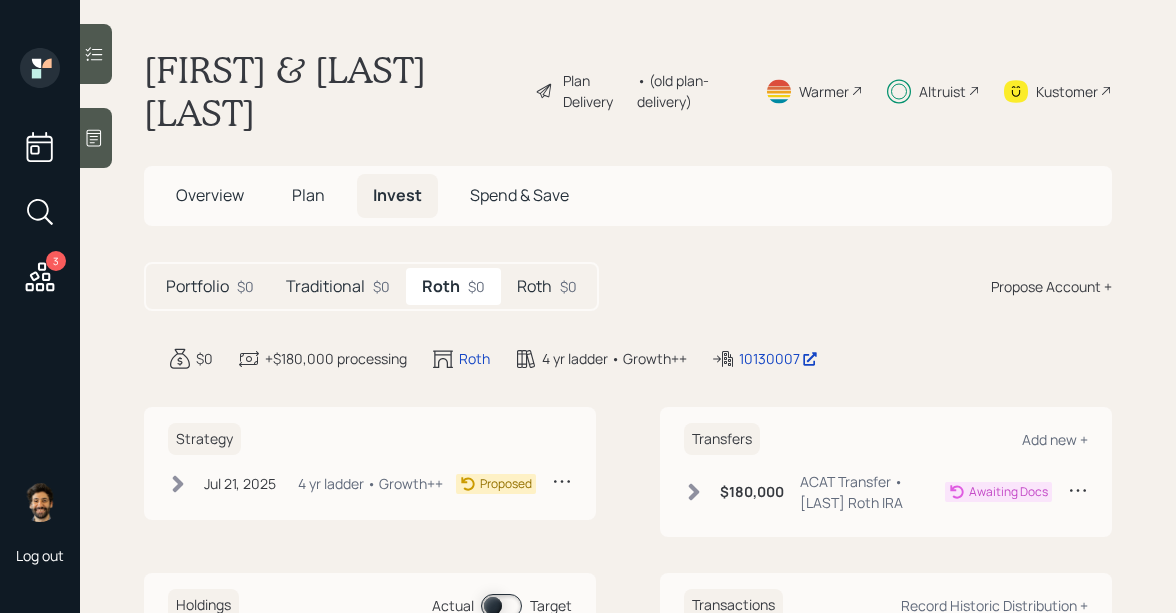 click on "Roth" at bounding box center [534, 286] 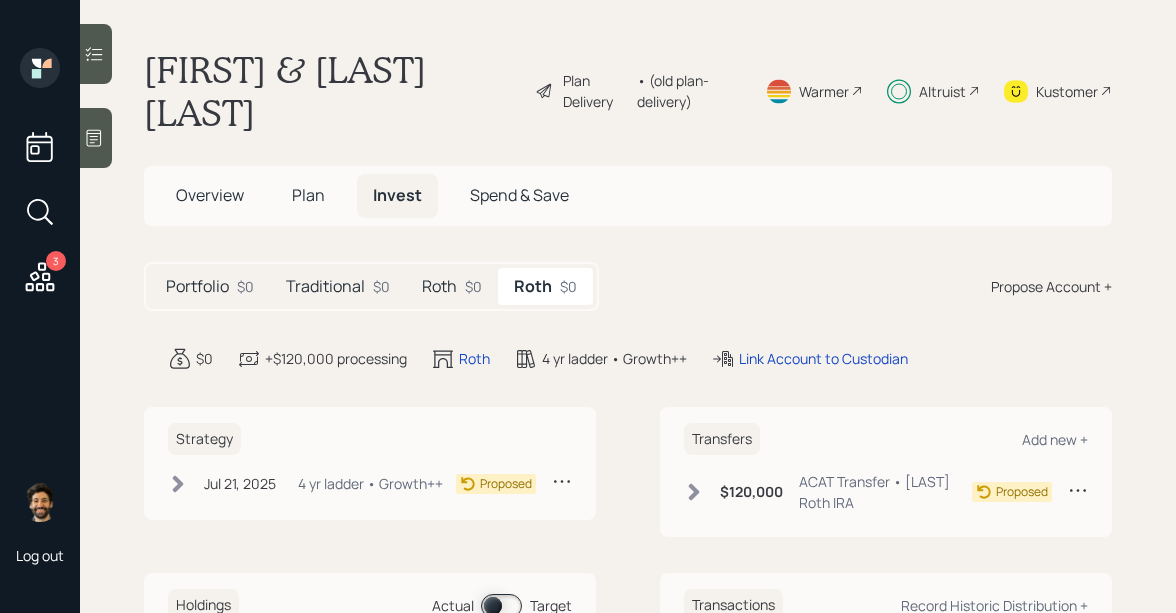 click on "$0" at bounding box center (381, 286) 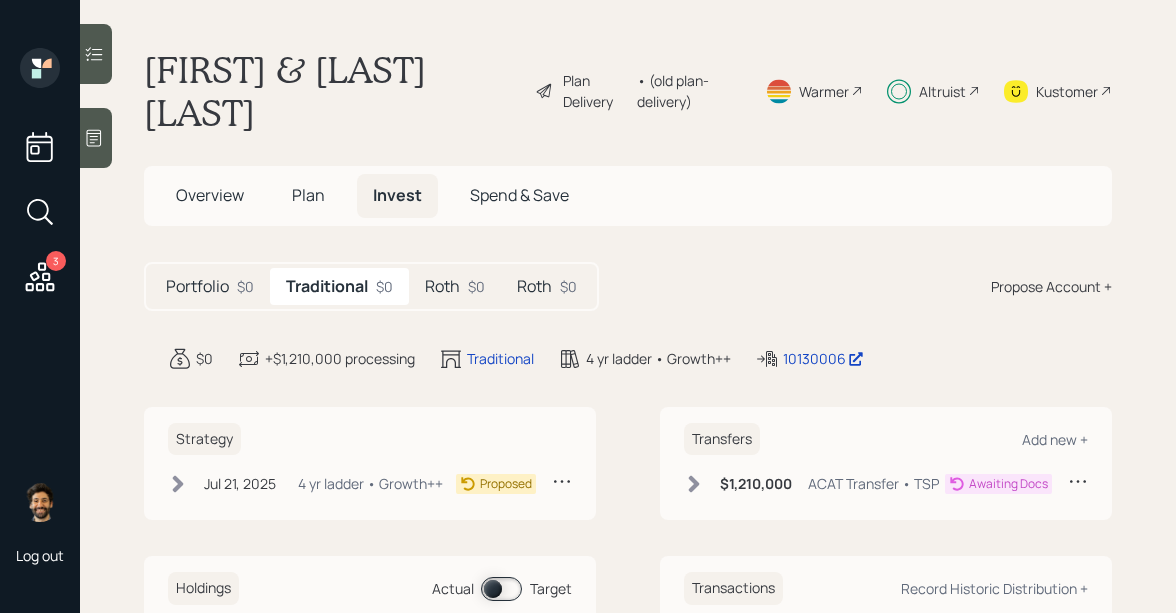 click on "Roth $0" at bounding box center [455, 286] 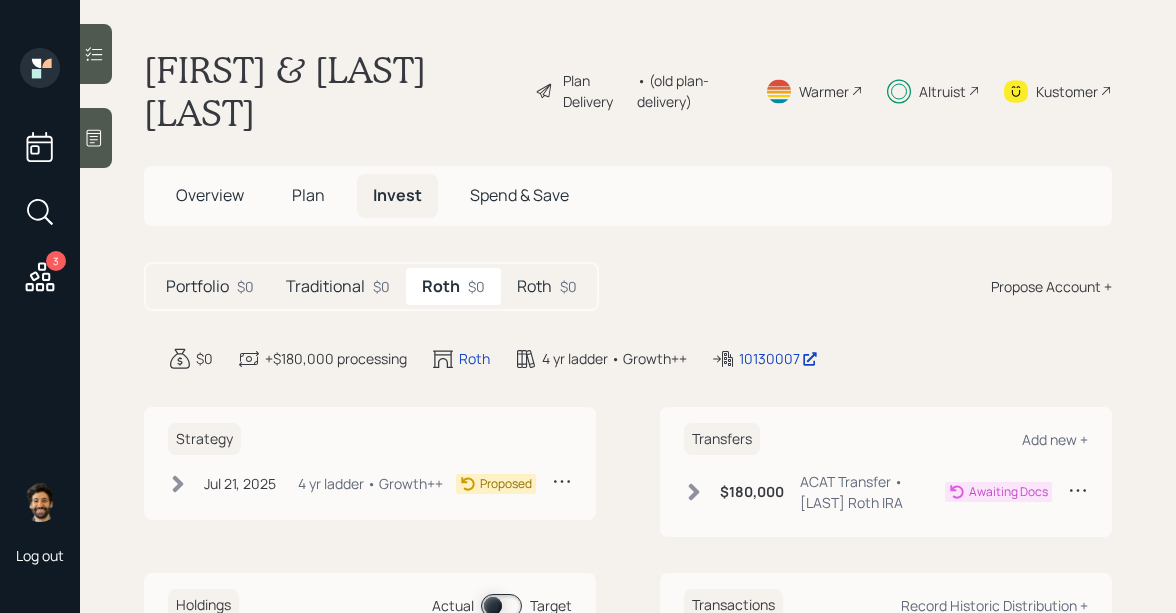 click on "Traditional $0" at bounding box center (338, 286) 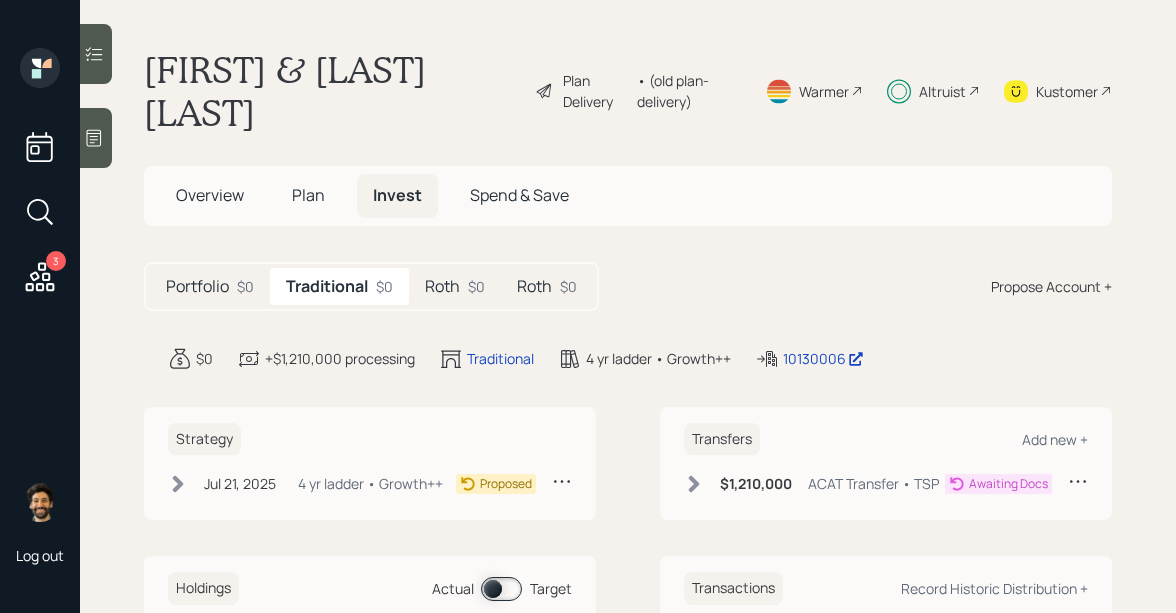 click on "$0" at bounding box center (384, 286) 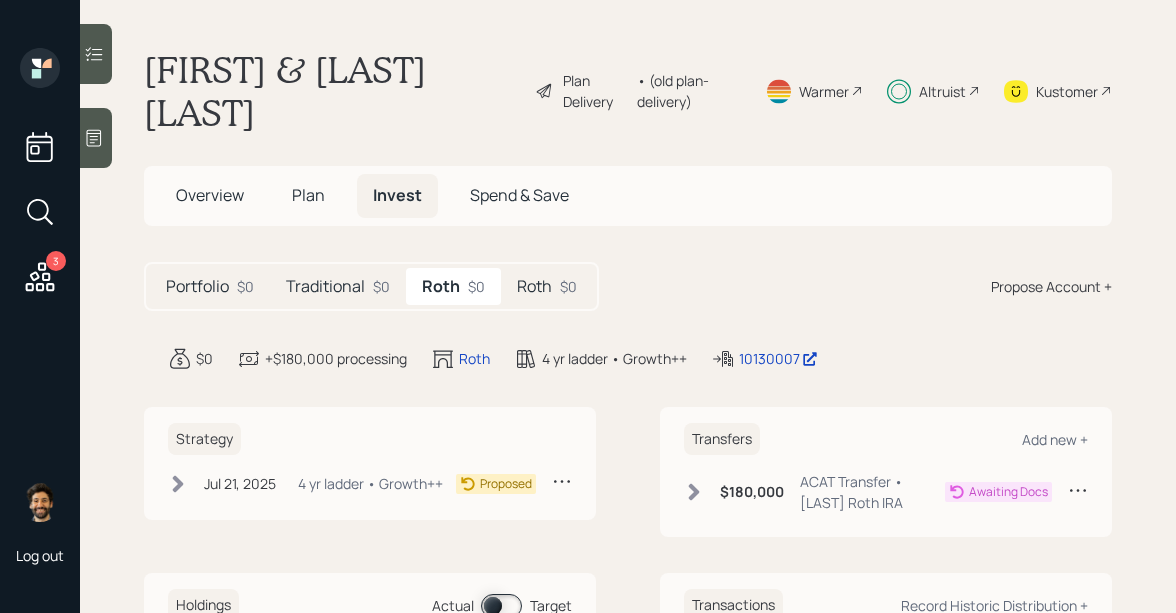 click on "Roth $0" at bounding box center [547, 286] 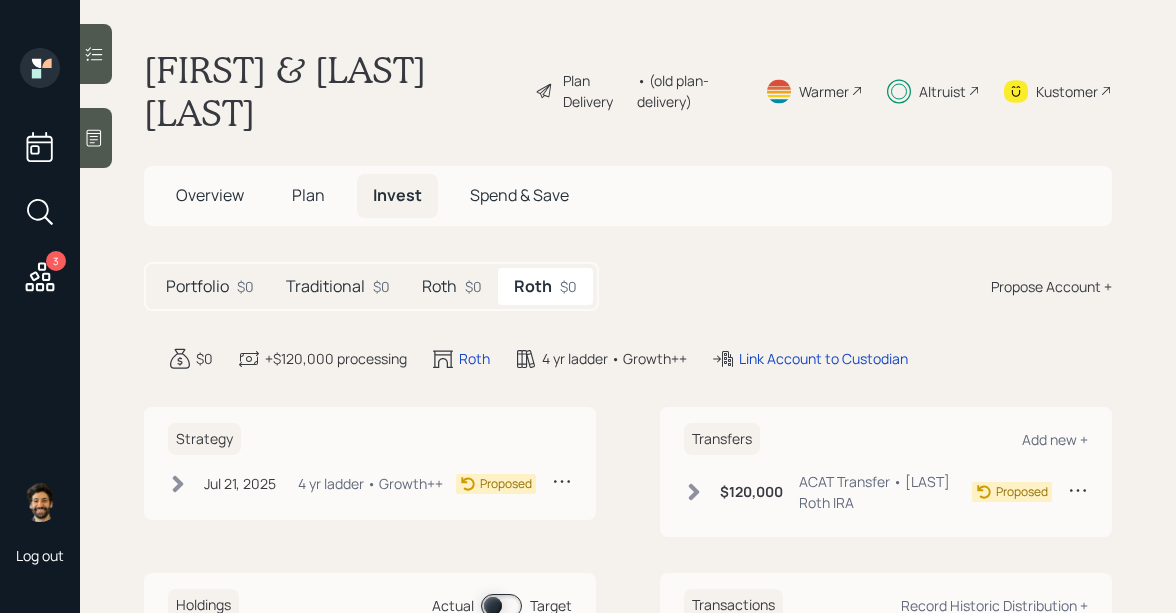 click on "Portfolio" at bounding box center (197, 286) 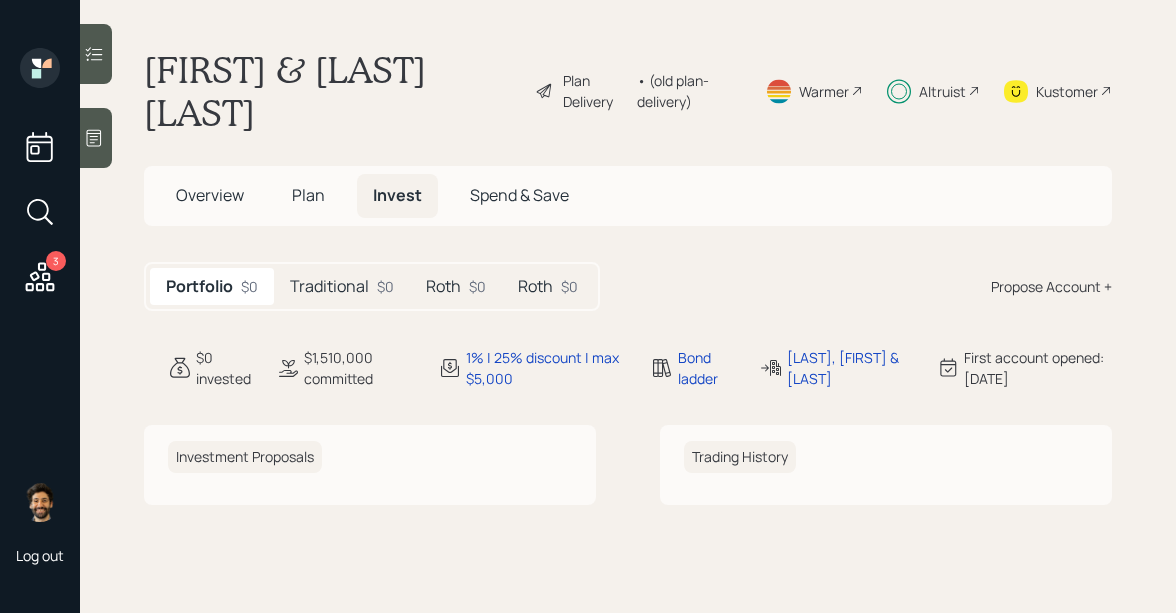 click on "Plan" at bounding box center [308, 195] 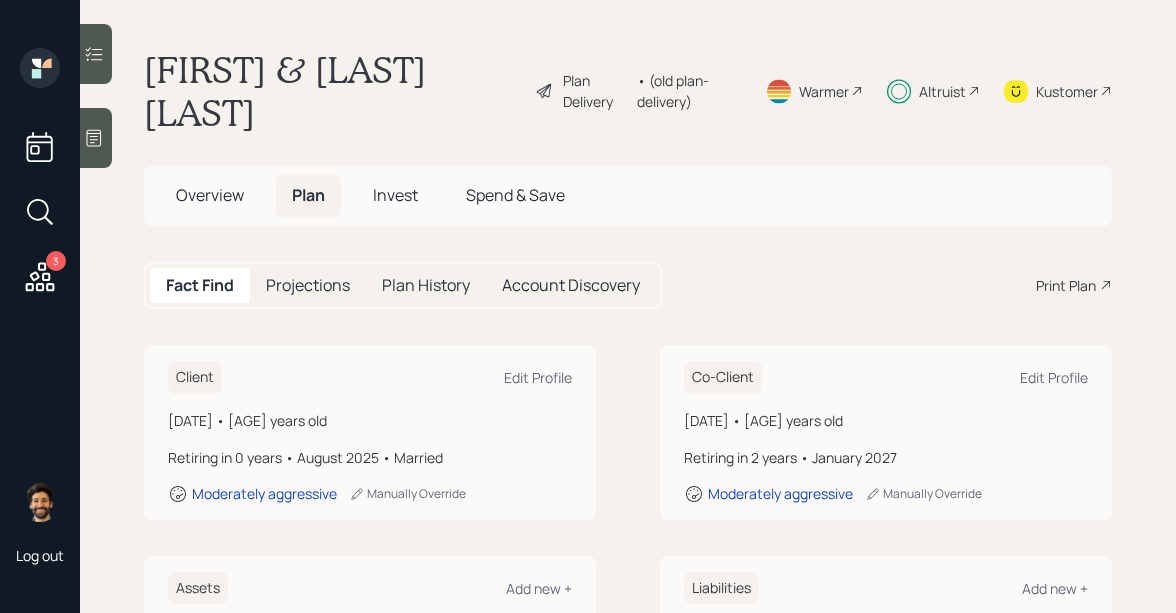 click on "Overview" at bounding box center [210, 195] 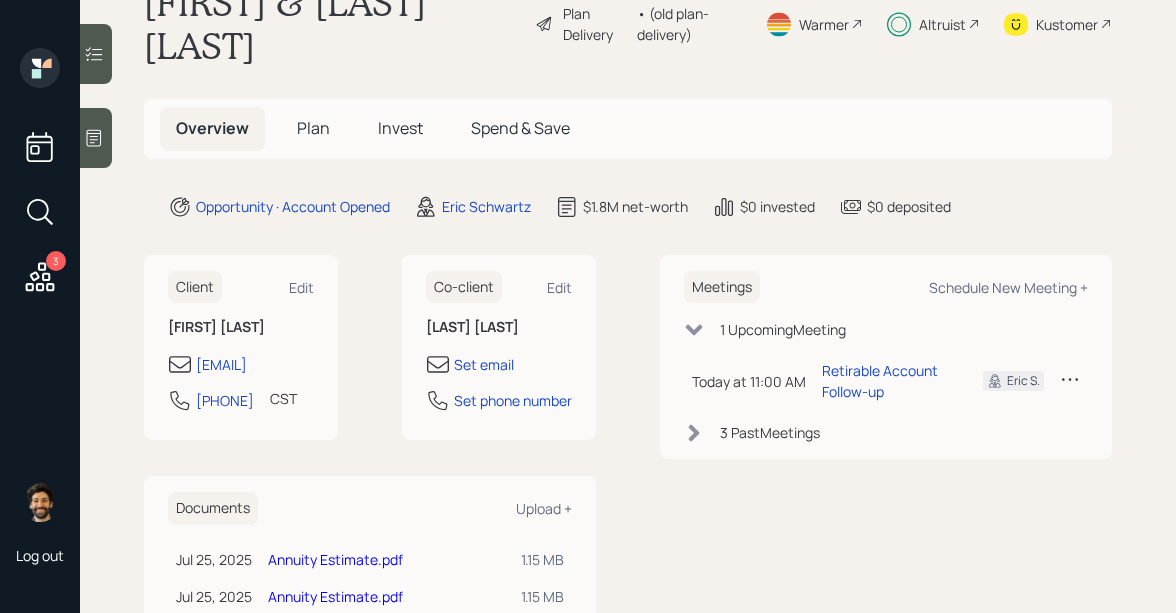 scroll, scrollTop: 0, scrollLeft: 0, axis: both 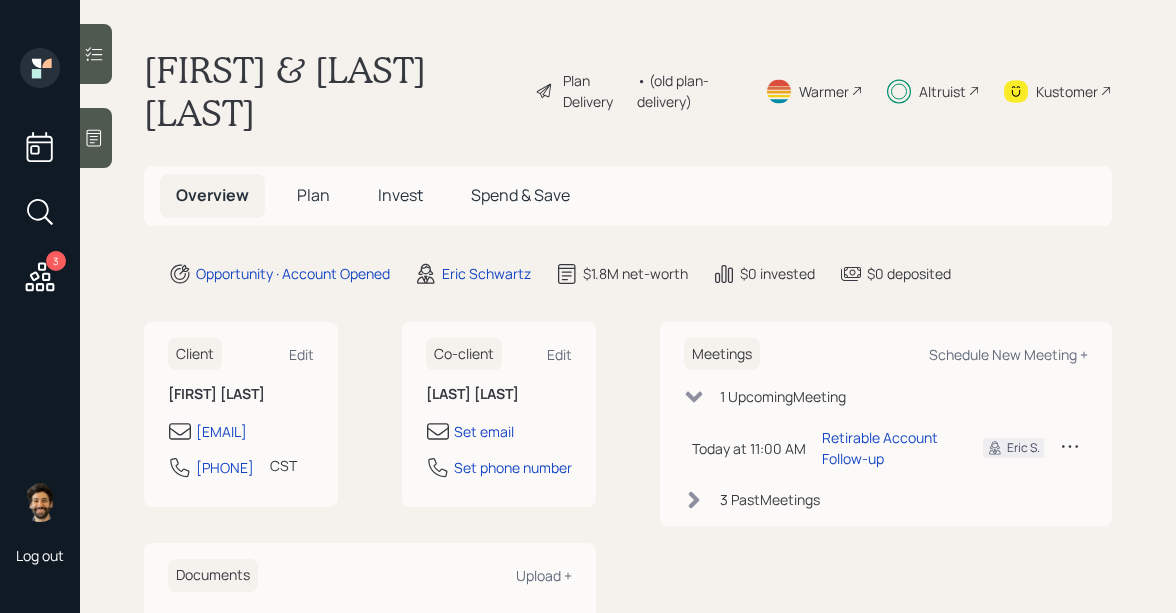 click on "Invest" at bounding box center (400, 195) 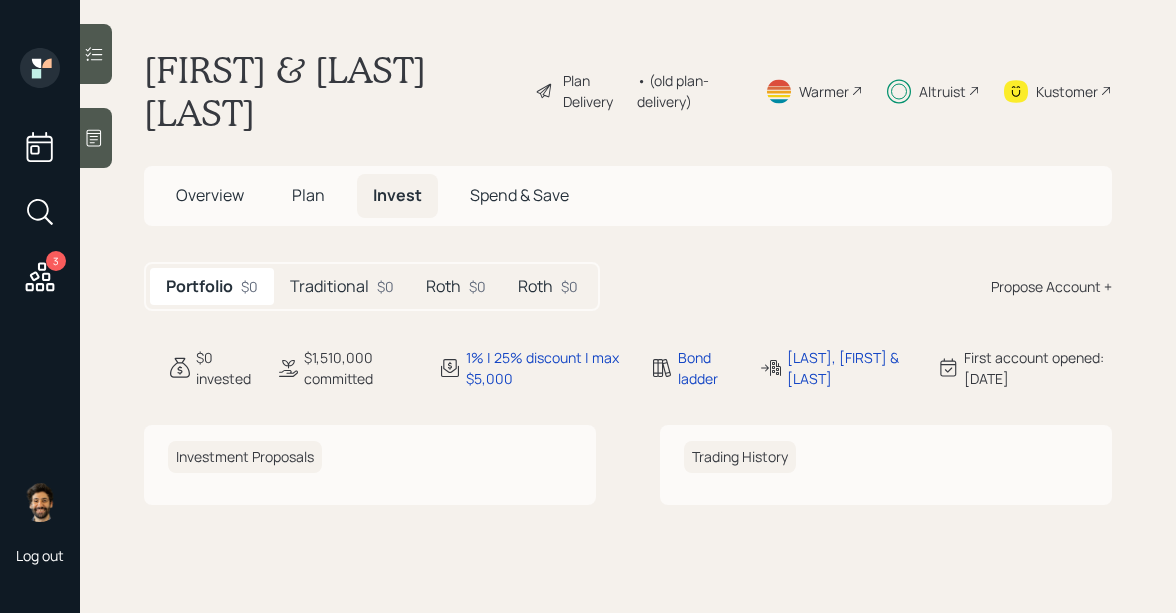 click on "Traditional $0" at bounding box center (342, 286) 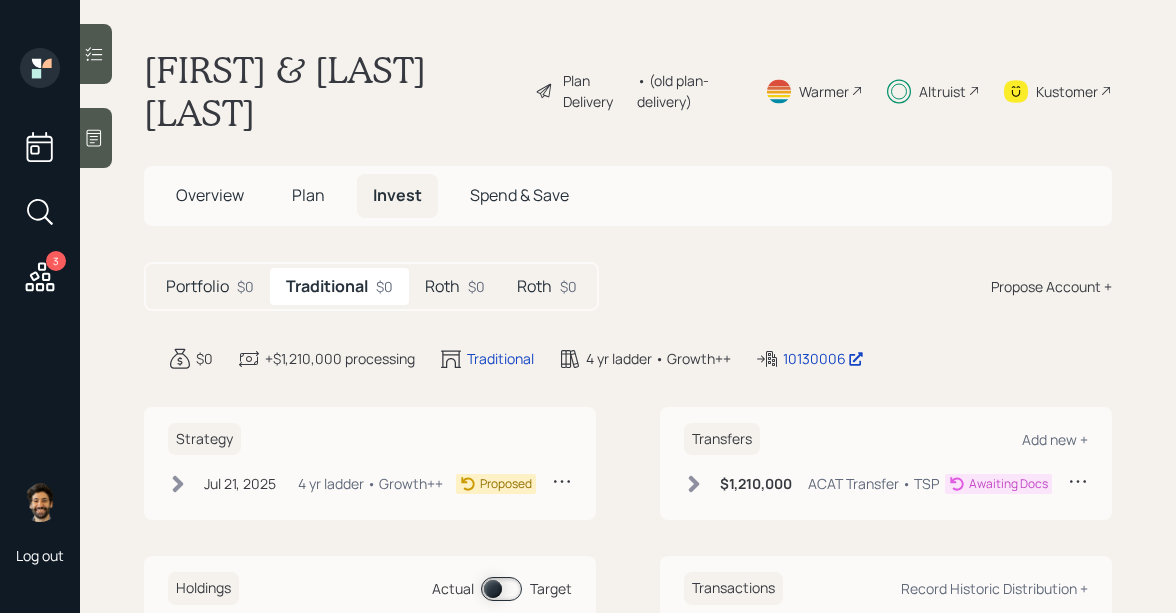 click on "[DATE] [DATE] [TIME] [DURATION] • Growth++" at bounding box center (305, 483) 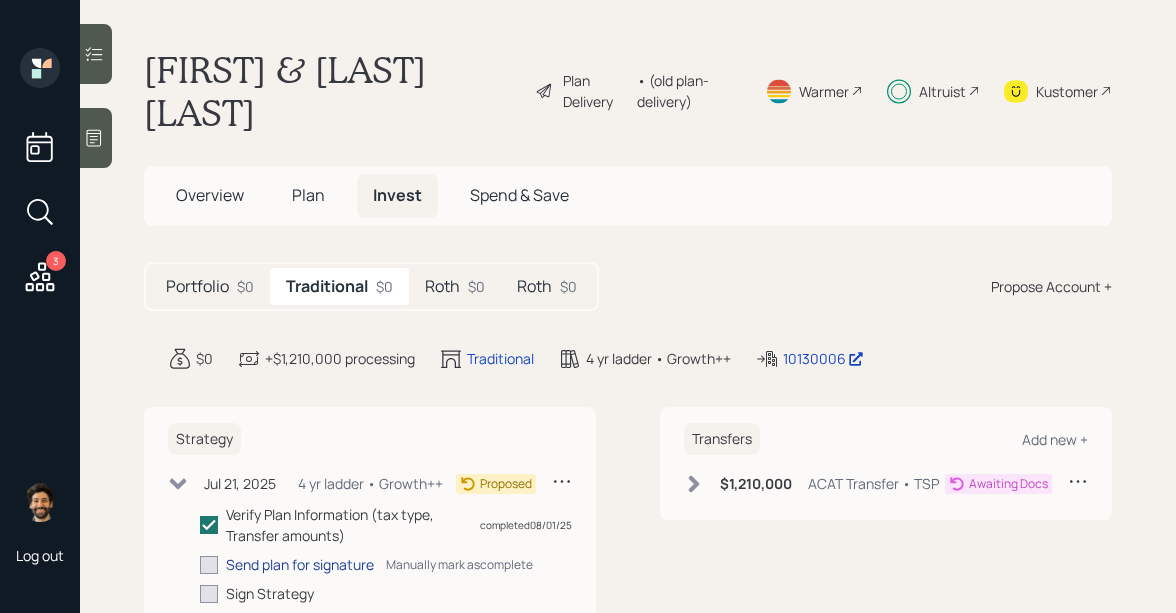 click on "Send plan for signature" at bounding box center (300, 564) 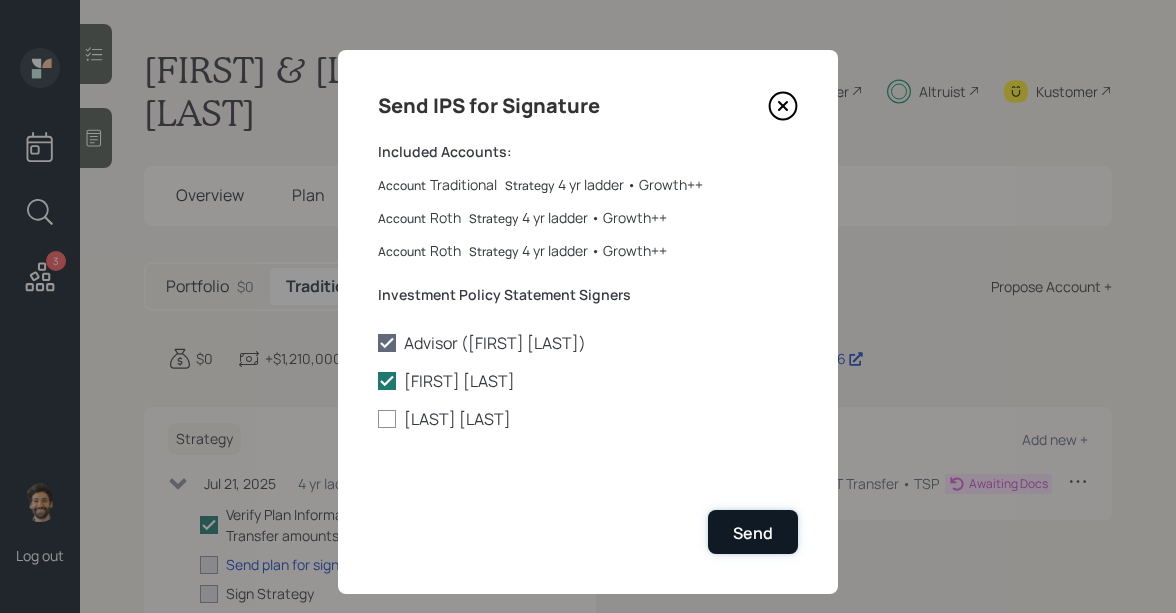 click on "Send" at bounding box center (753, 531) 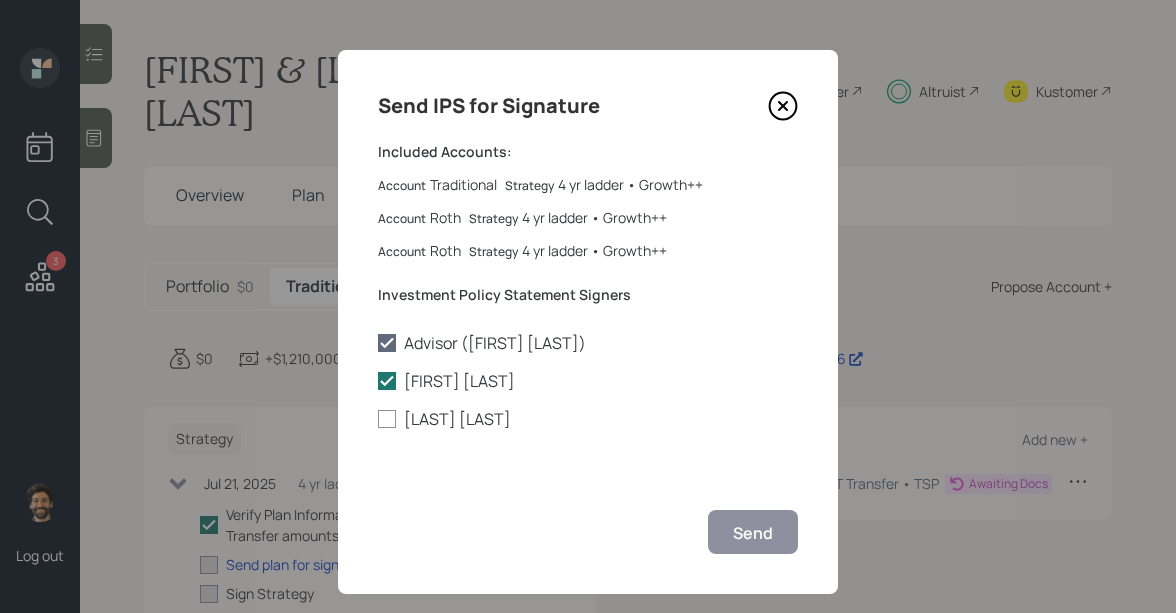 checkbox on "true" 